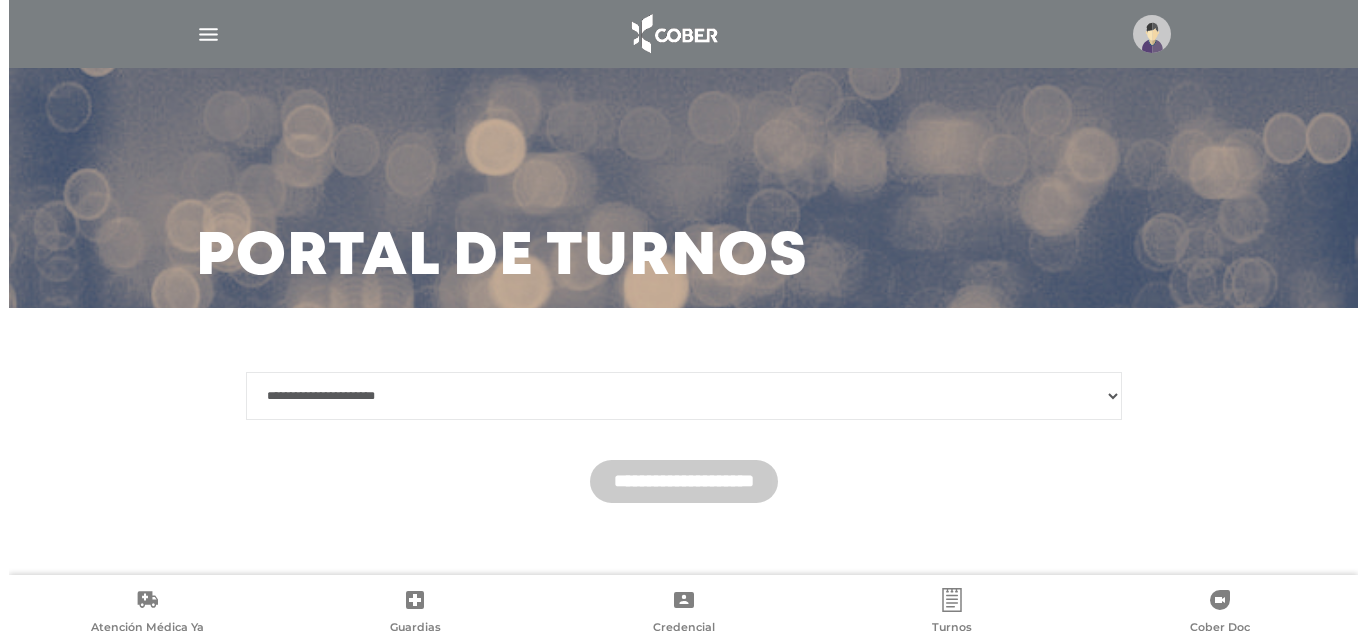 scroll, scrollTop: 0, scrollLeft: 0, axis: both 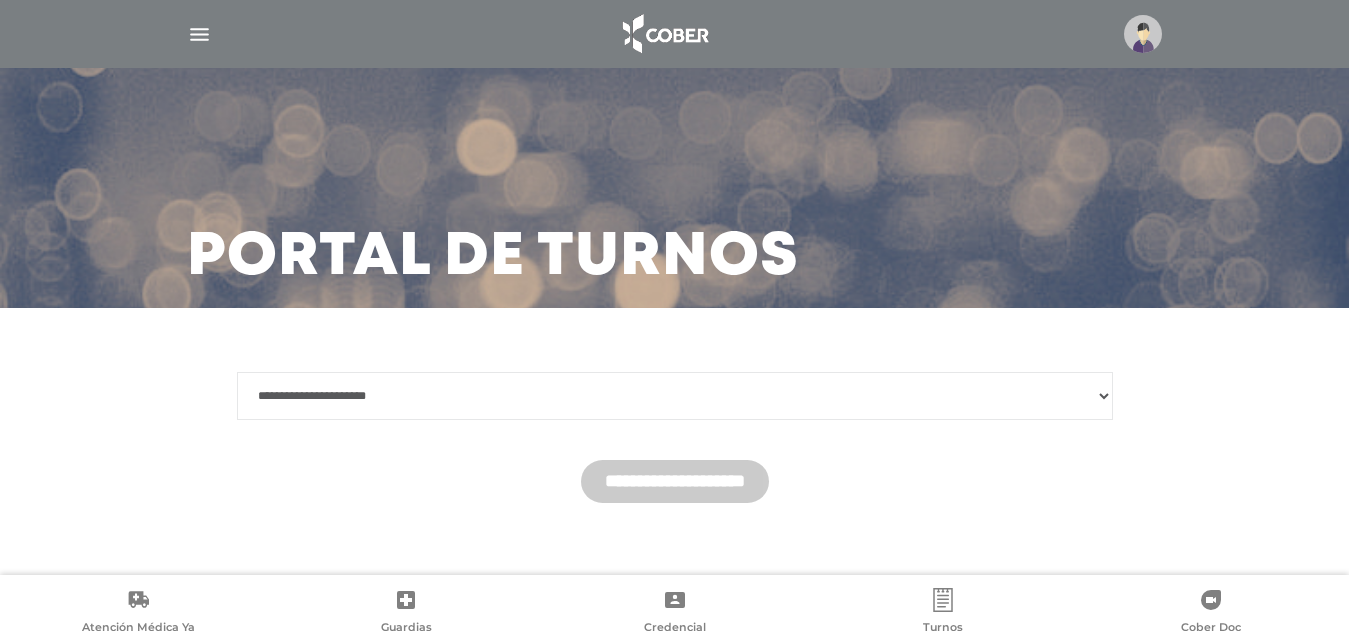 click at bounding box center [199, 34] 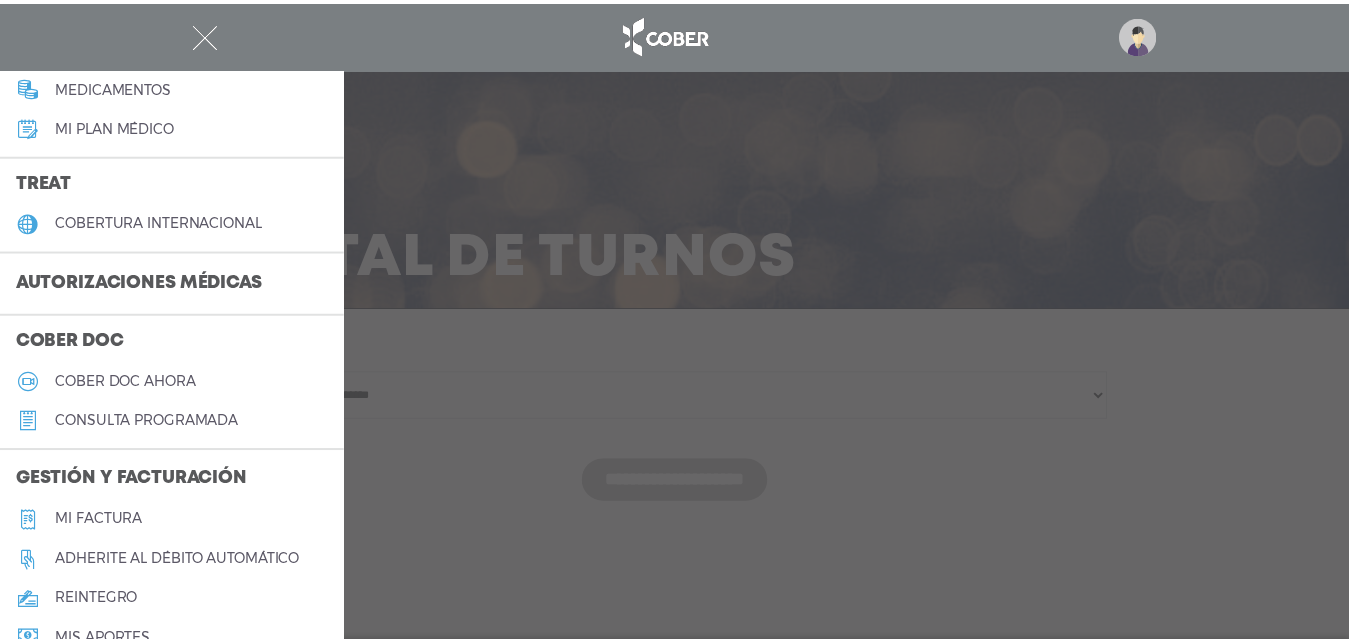 scroll, scrollTop: 342, scrollLeft: 0, axis: vertical 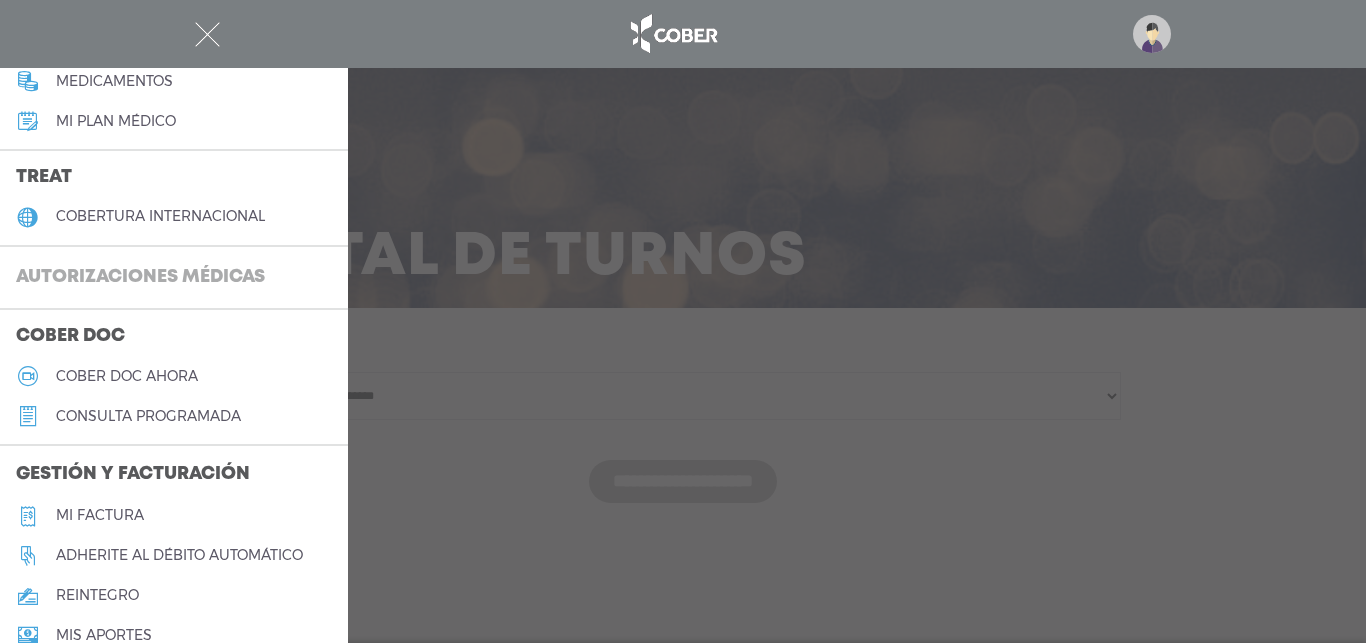 click on "Autorizaciones médicas" at bounding box center [140, 278] 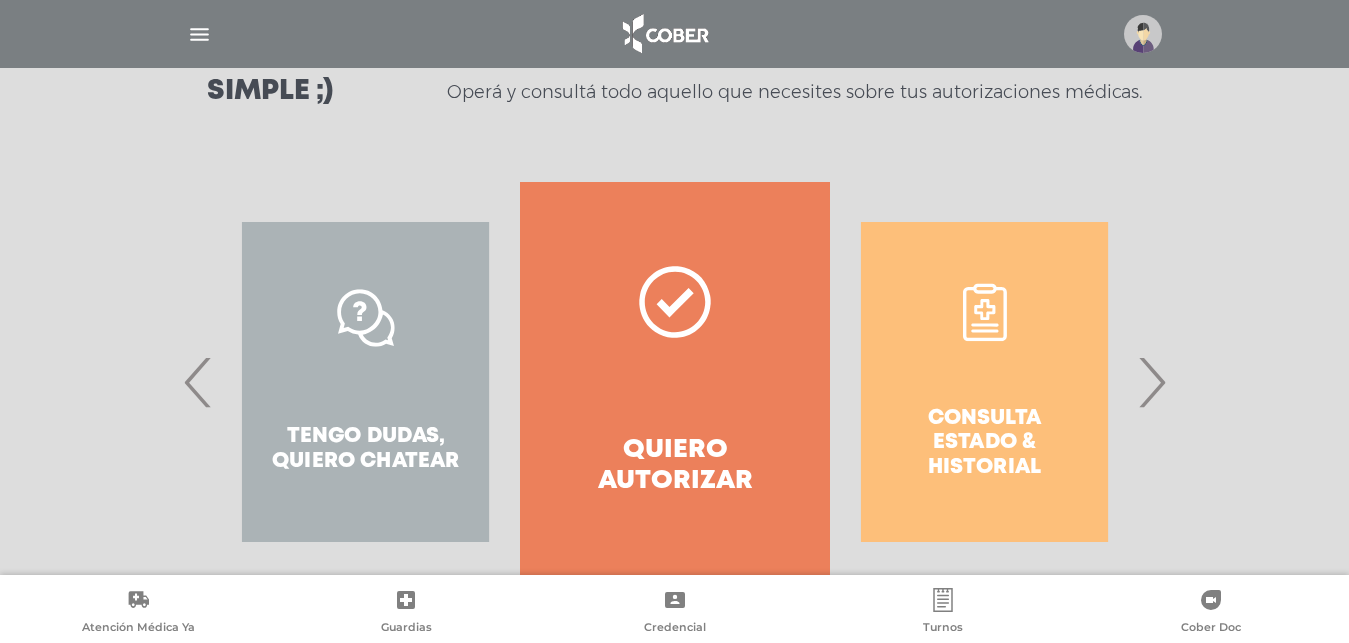 scroll, scrollTop: 361, scrollLeft: 0, axis: vertical 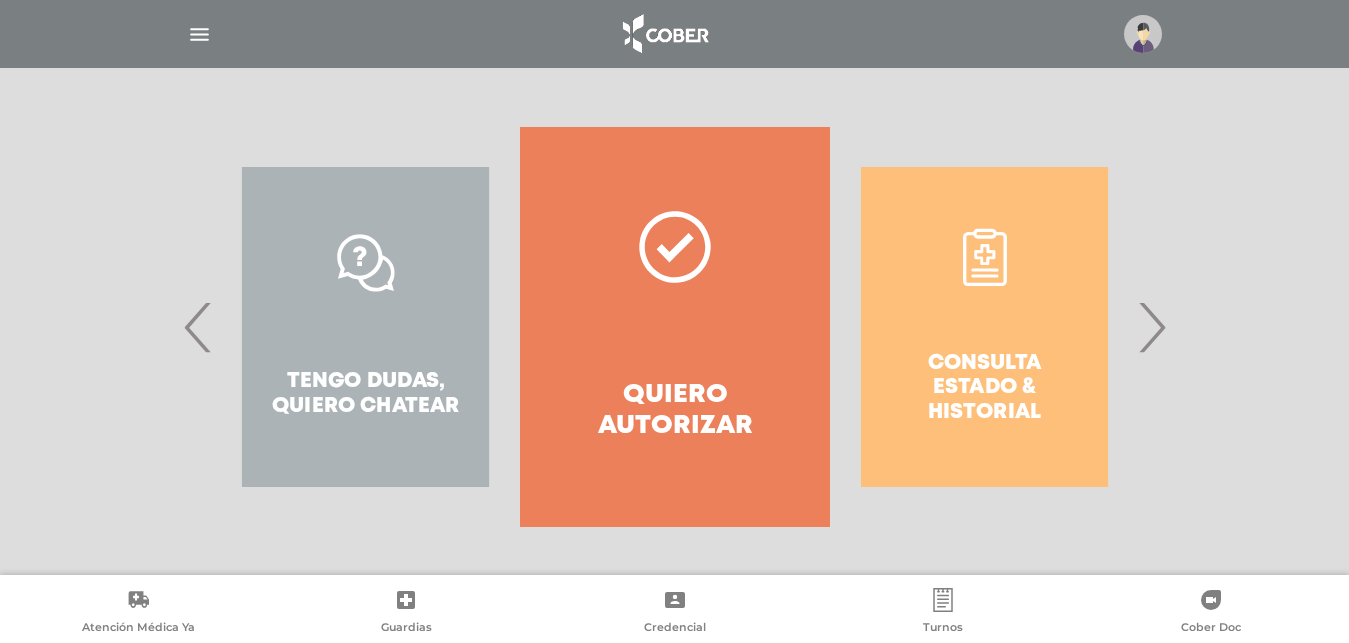 click on "Consulta estado & historial" at bounding box center (984, 327) 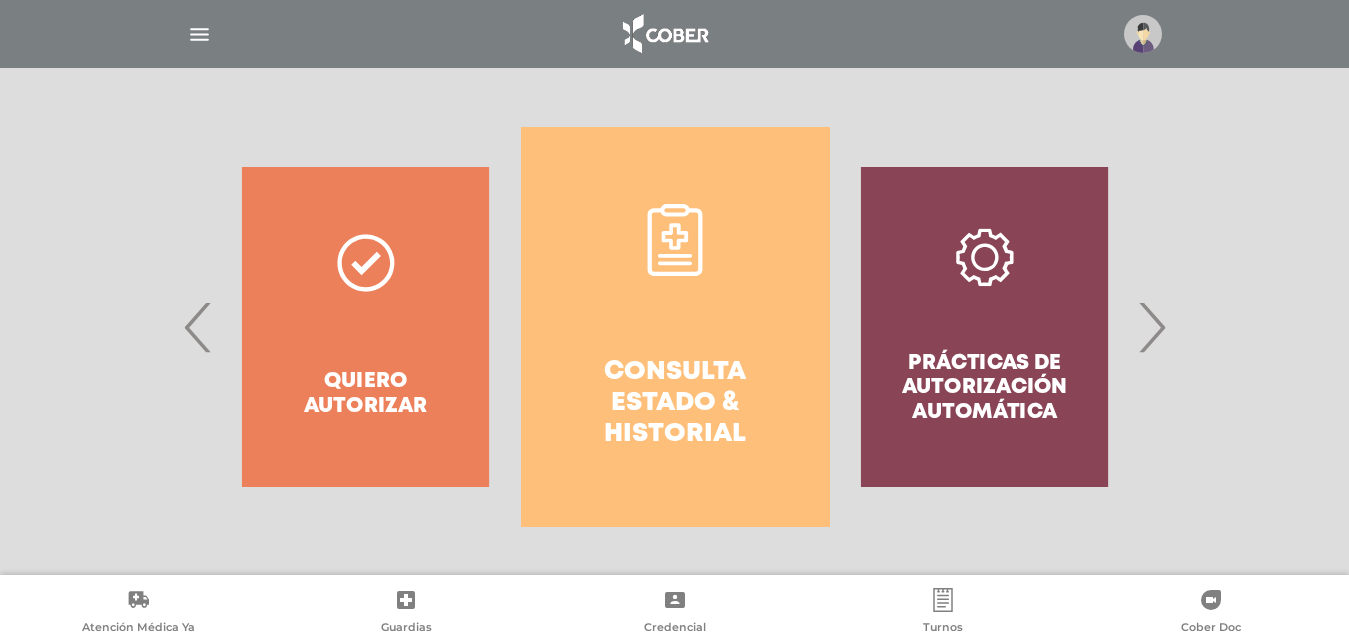 click on "Consulta estado & historial" at bounding box center (675, 404) 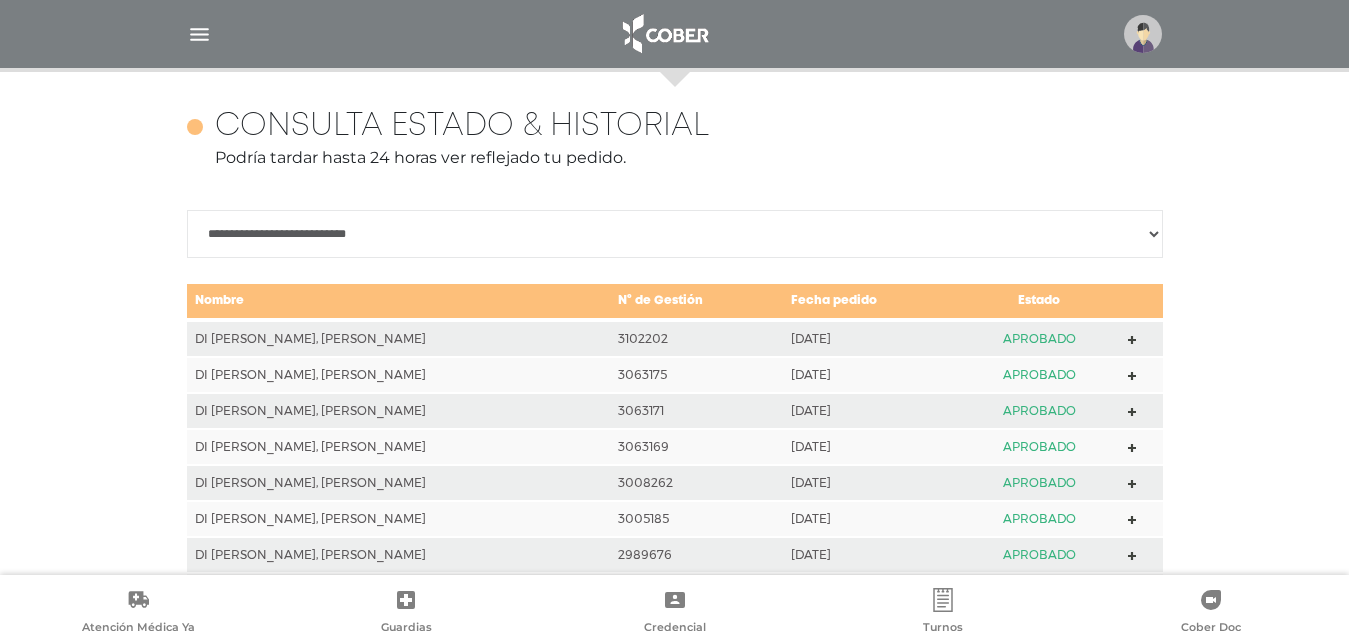 scroll, scrollTop: 888, scrollLeft: 0, axis: vertical 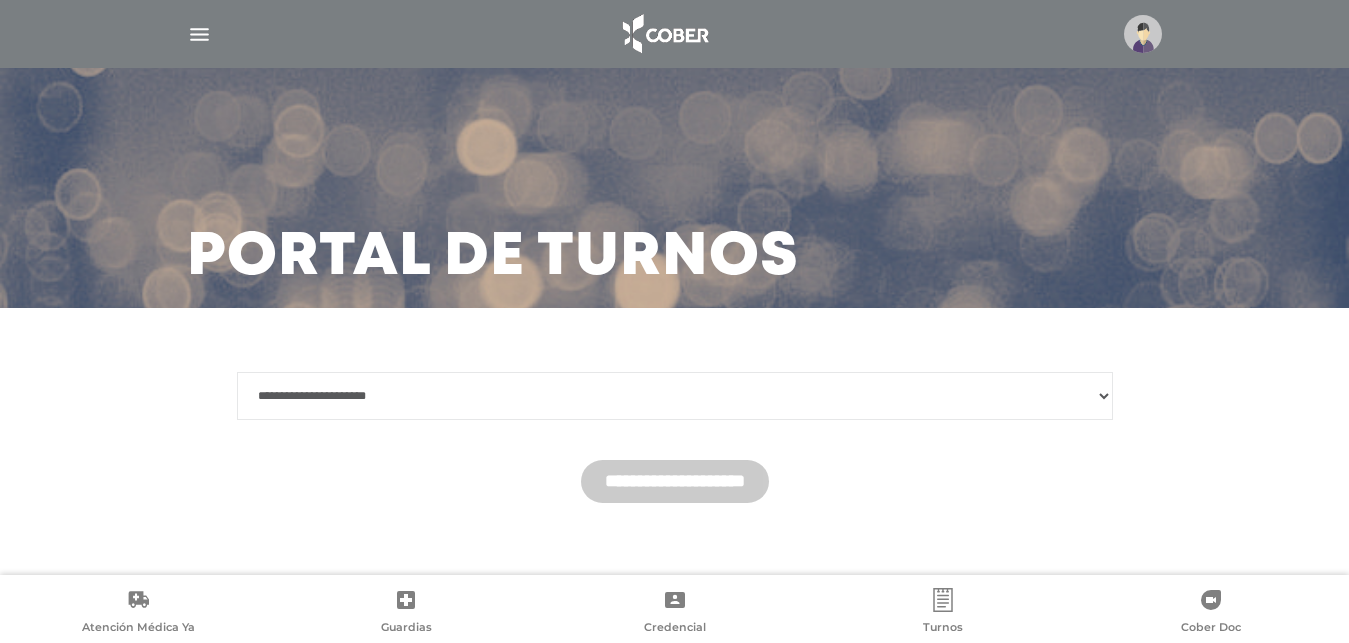 click at bounding box center (199, 34) 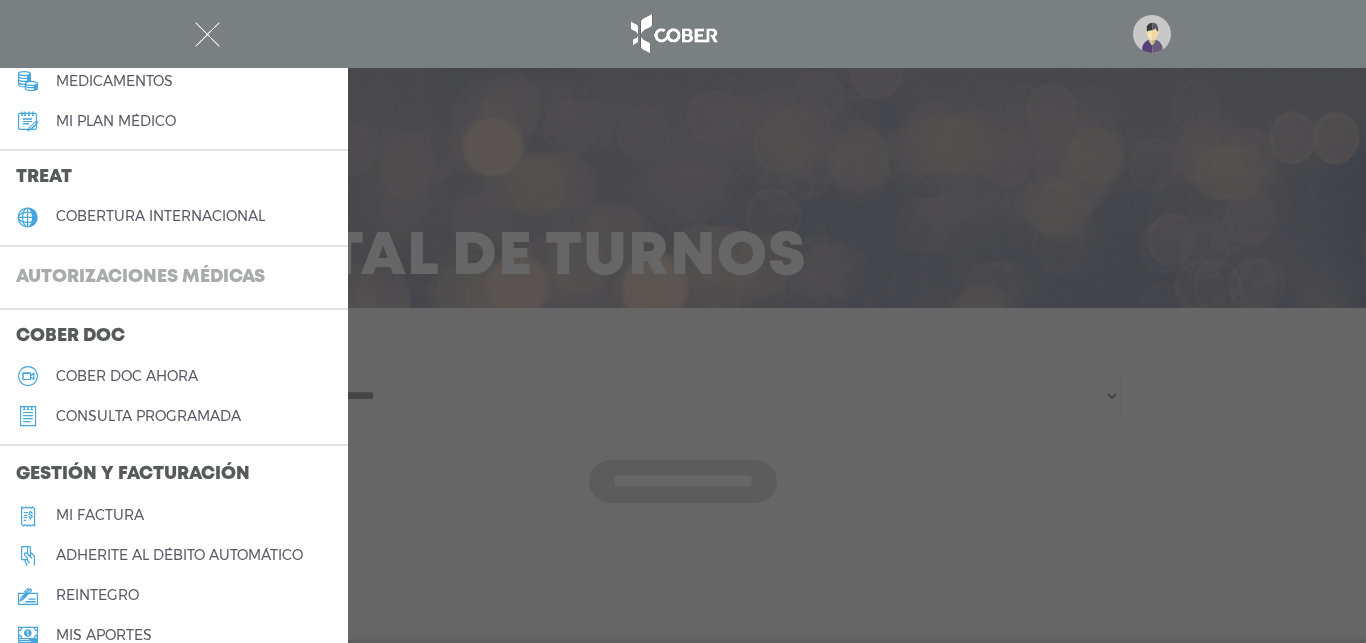 click on "Autorizaciones médicas" at bounding box center (140, 278) 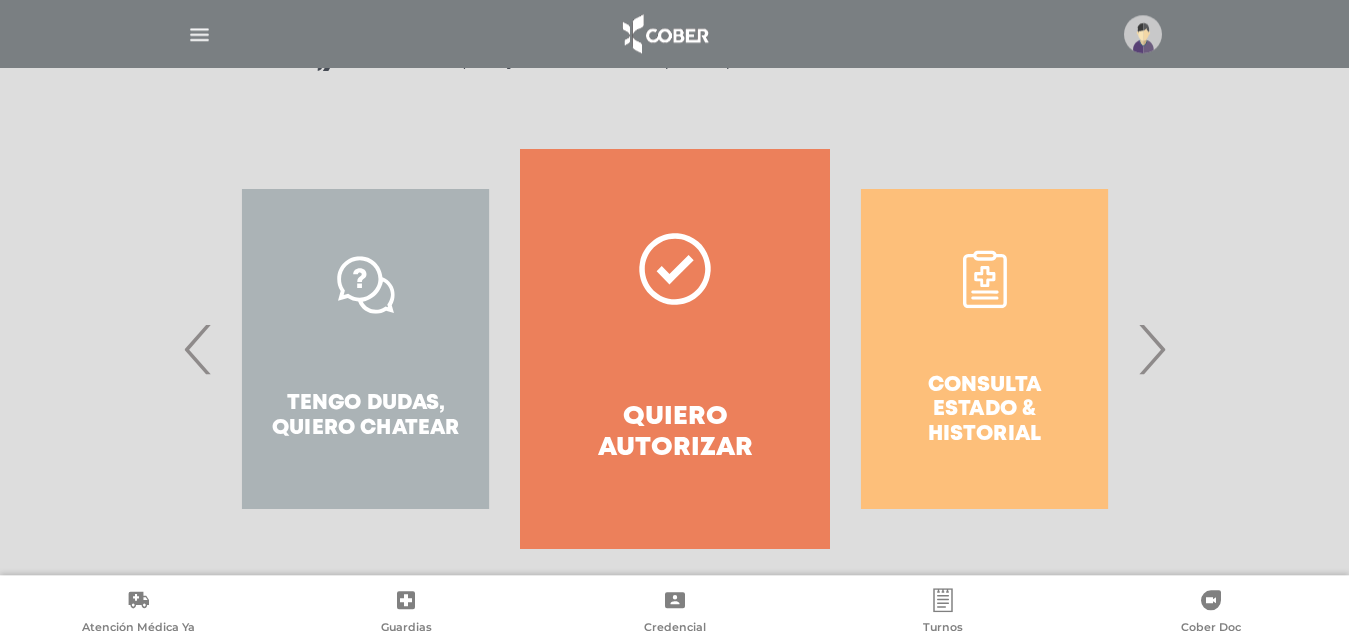 scroll, scrollTop: 361, scrollLeft: 0, axis: vertical 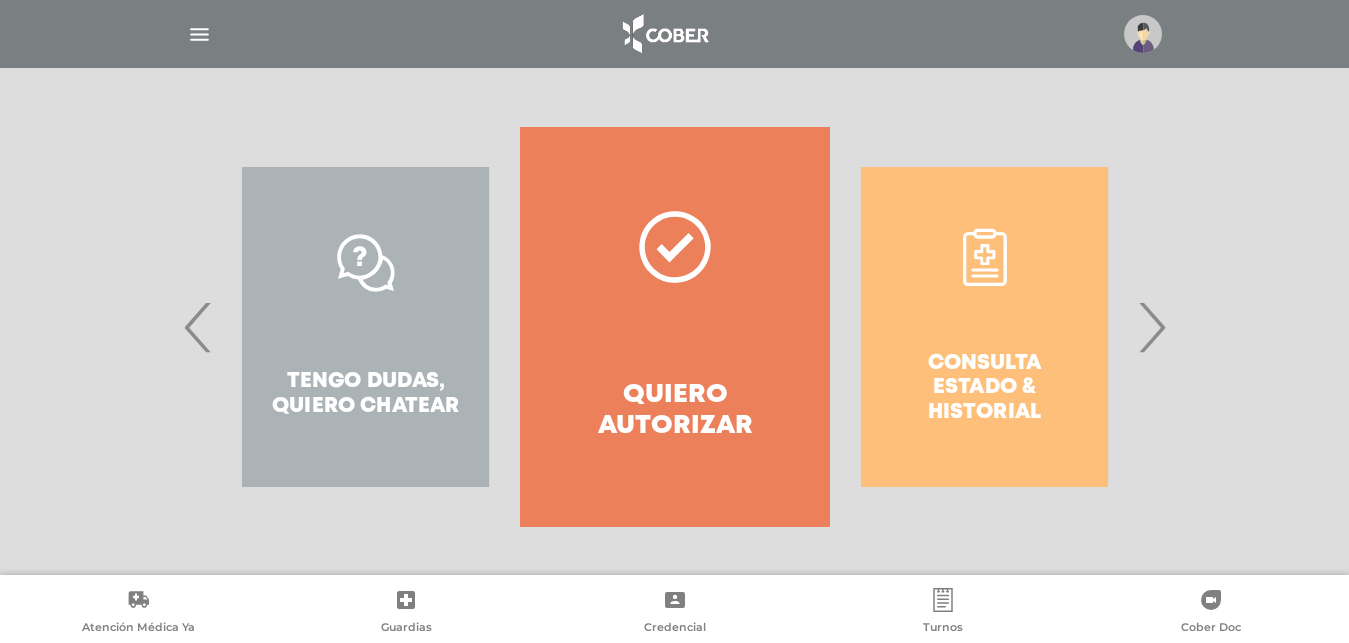 click on "Quiero autorizar" at bounding box center [674, 411] 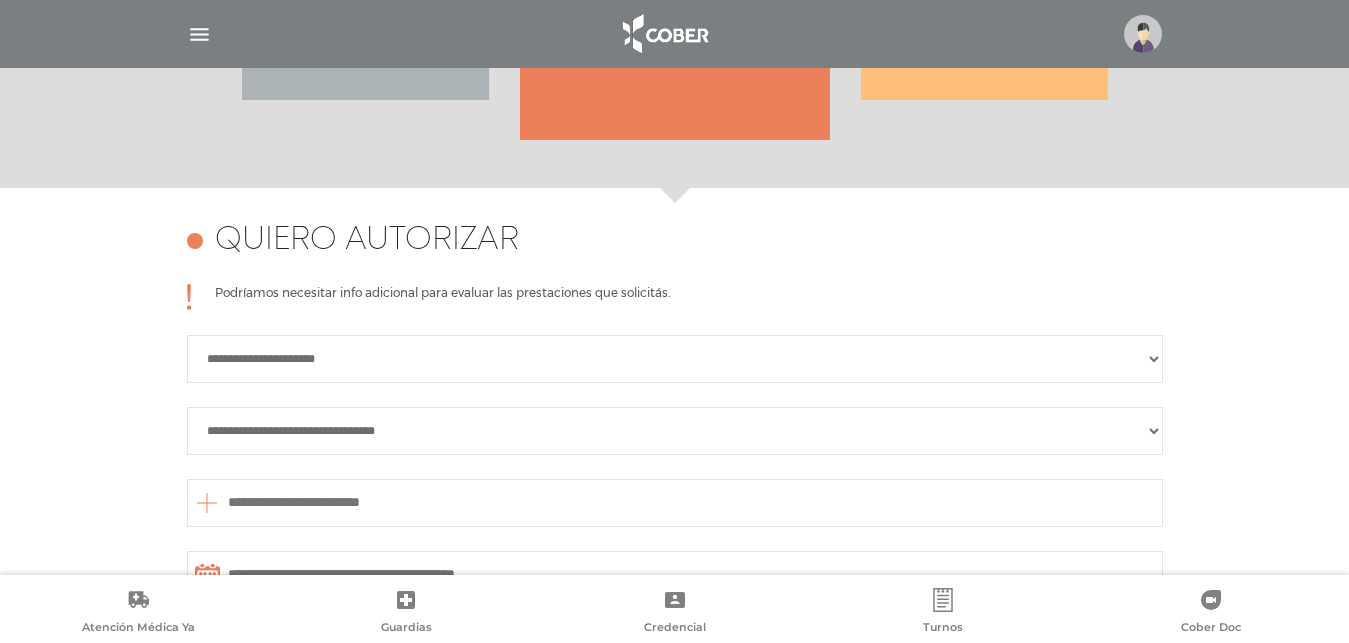 scroll, scrollTop: 888, scrollLeft: 0, axis: vertical 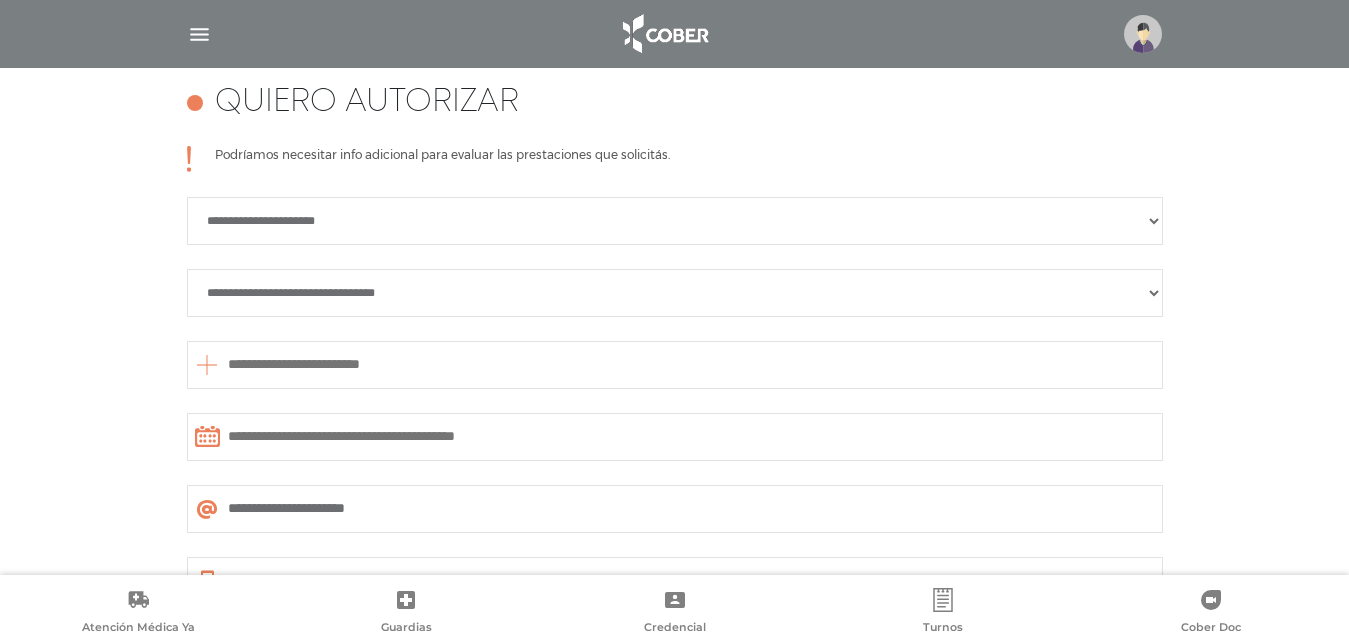 click on "**********" at bounding box center (675, 221) 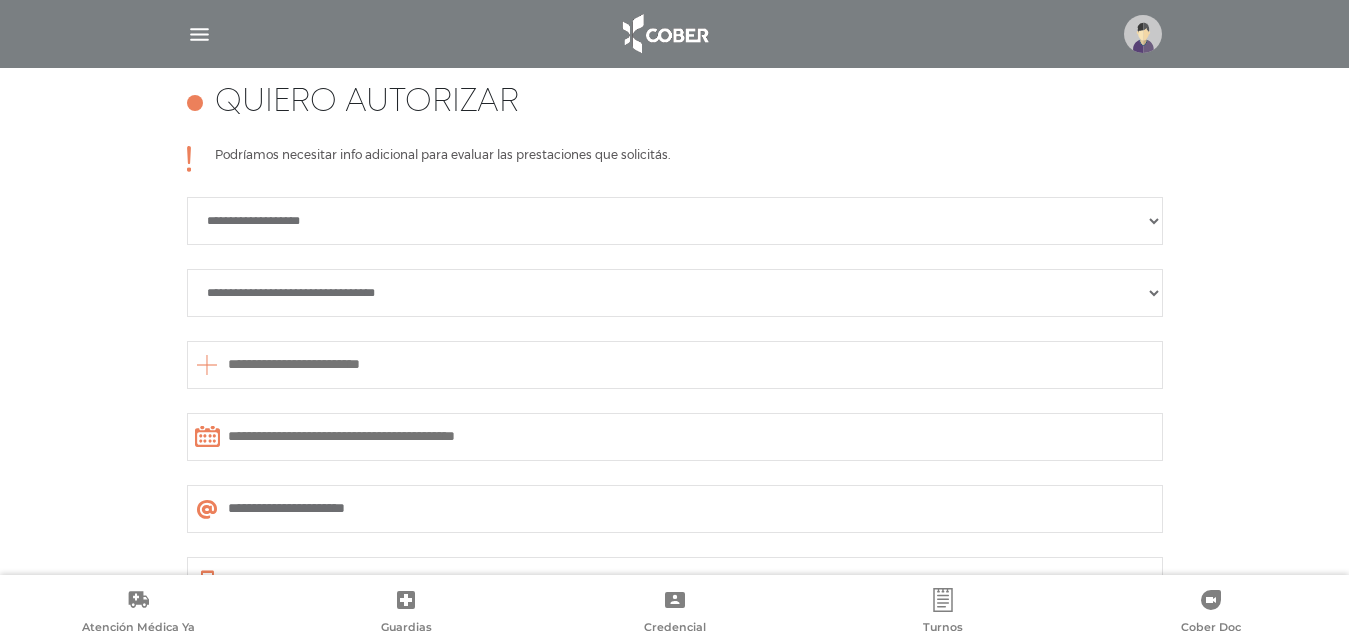 click on "**********" at bounding box center (675, 293) 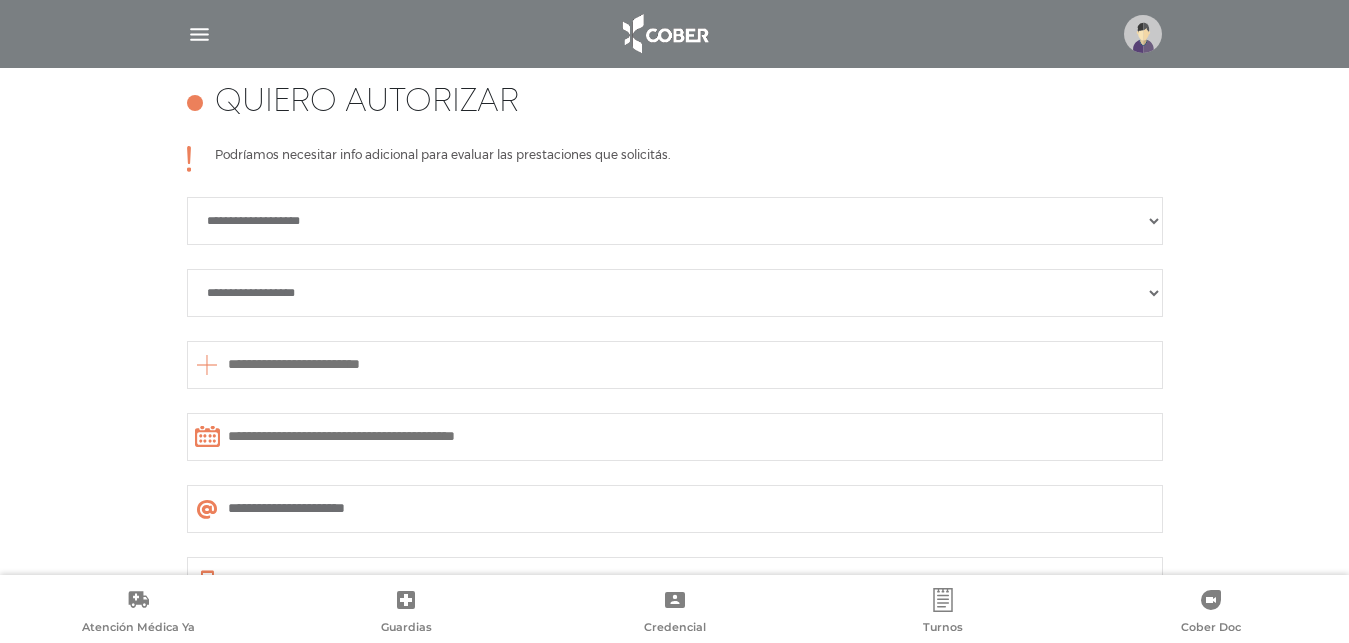 click on "**********" at bounding box center (0, 0) 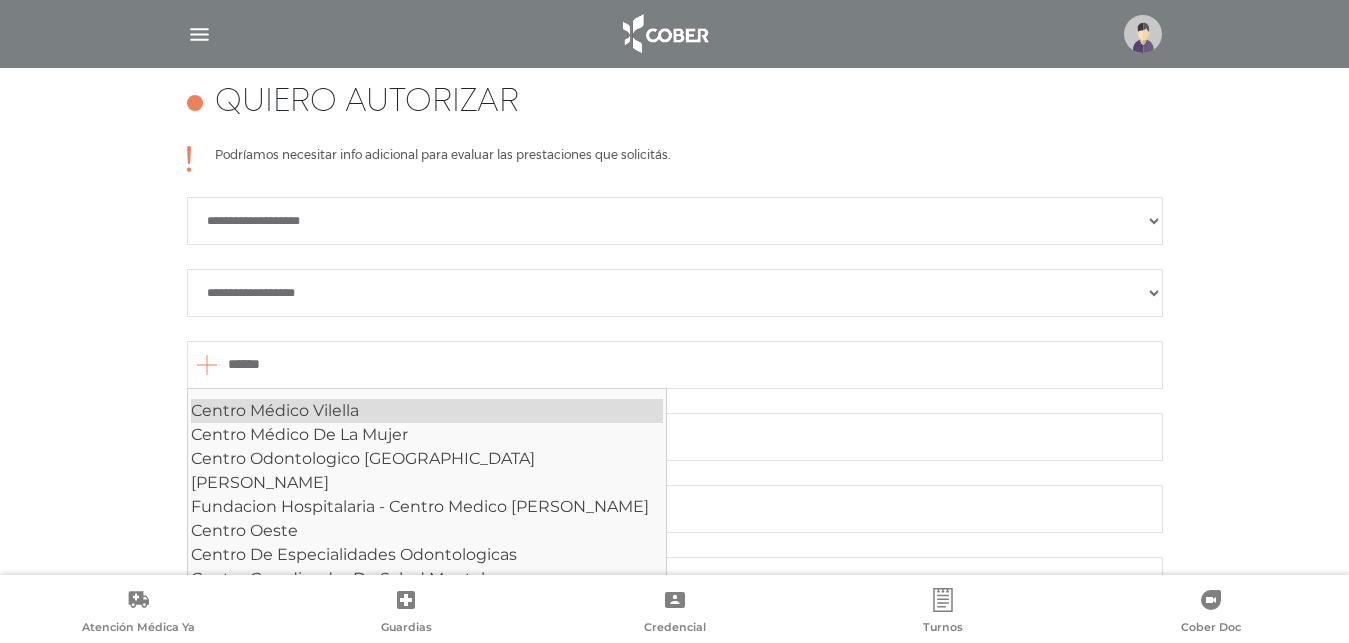 click on "Centro Médico Vilella" at bounding box center (427, 411) 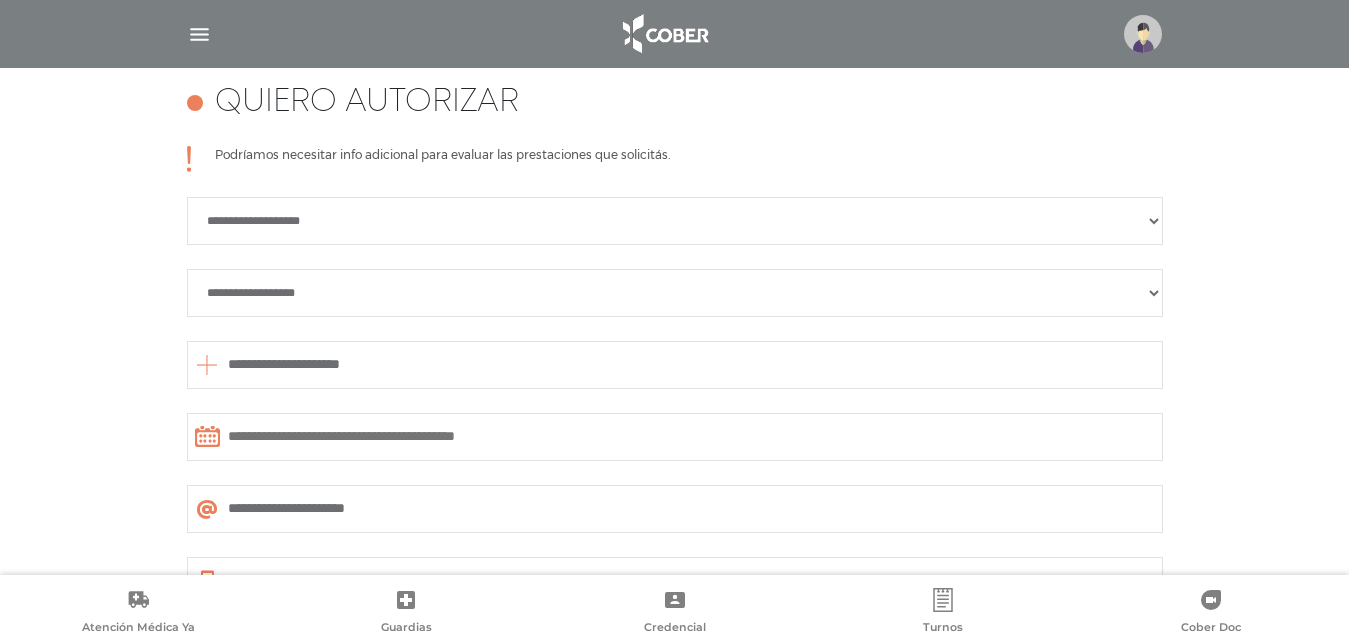 type on "**********" 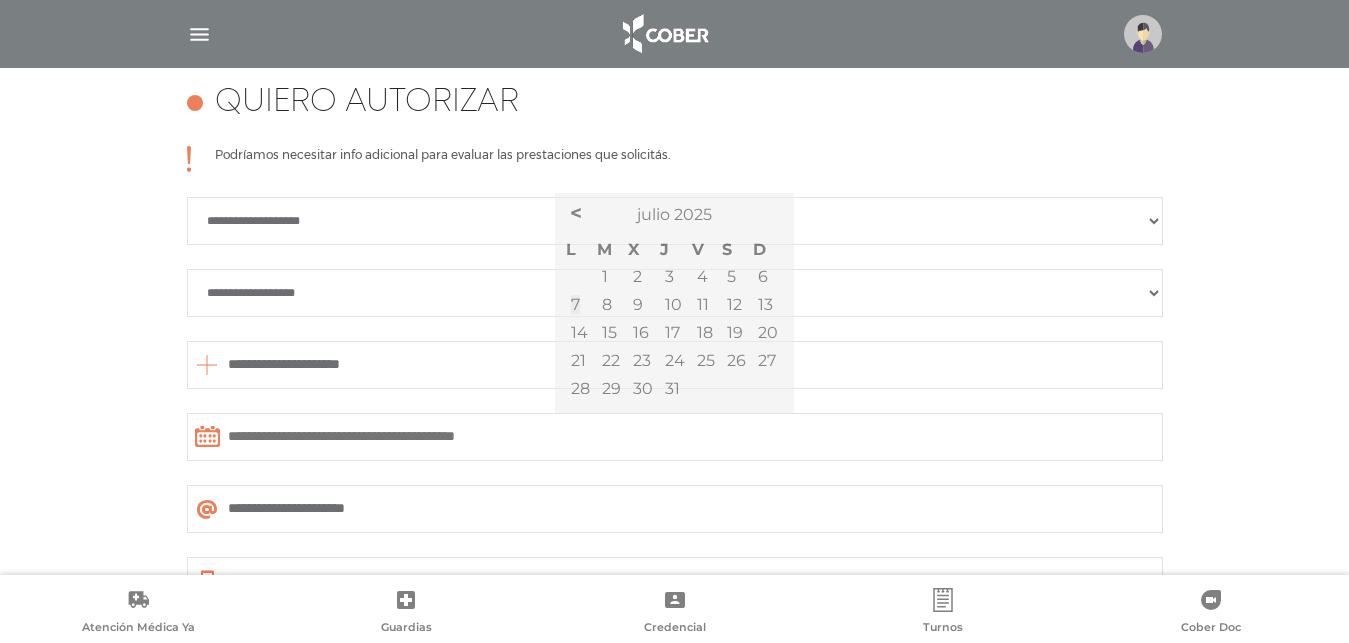 click at bounding box center [675, 437] 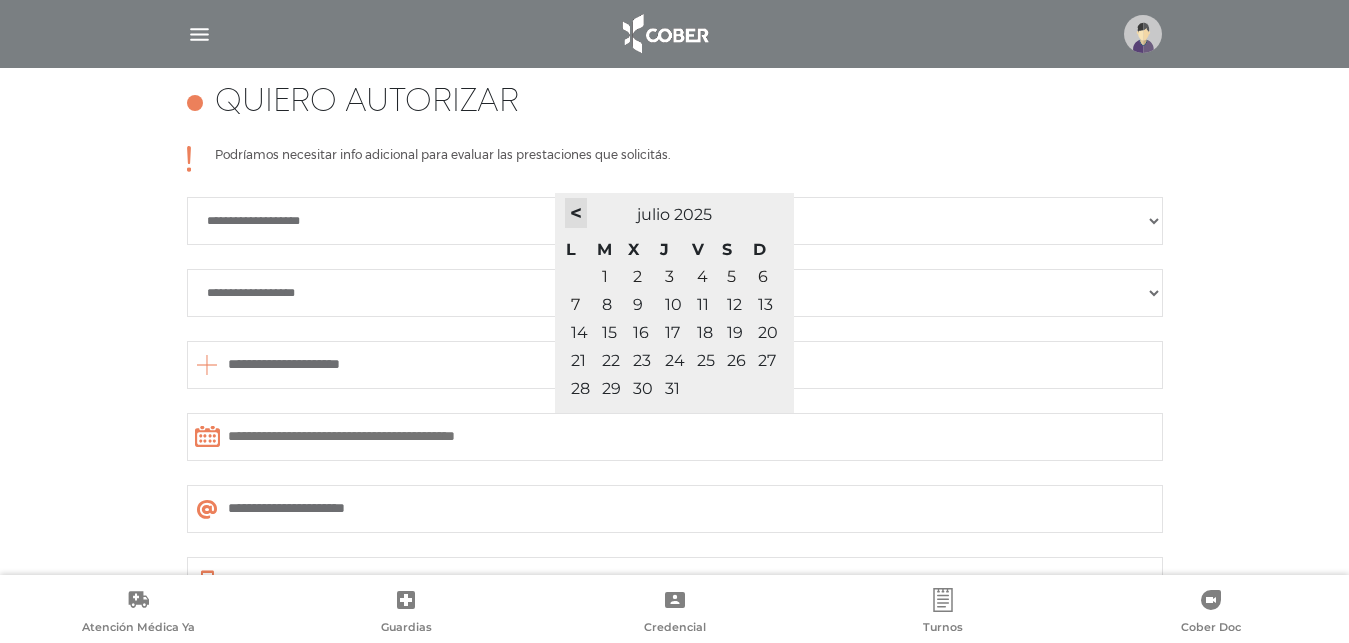click on "<" at bounding box center [576, 213] 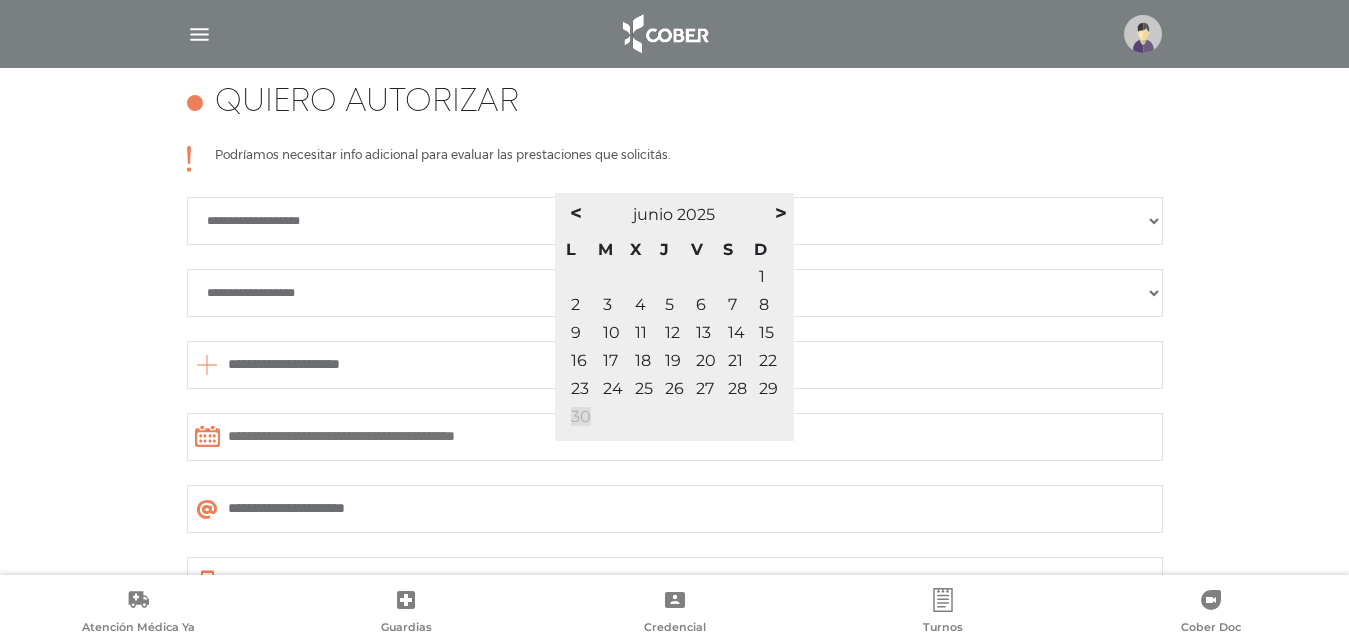 click on "30" at bounding box center [581, 416] 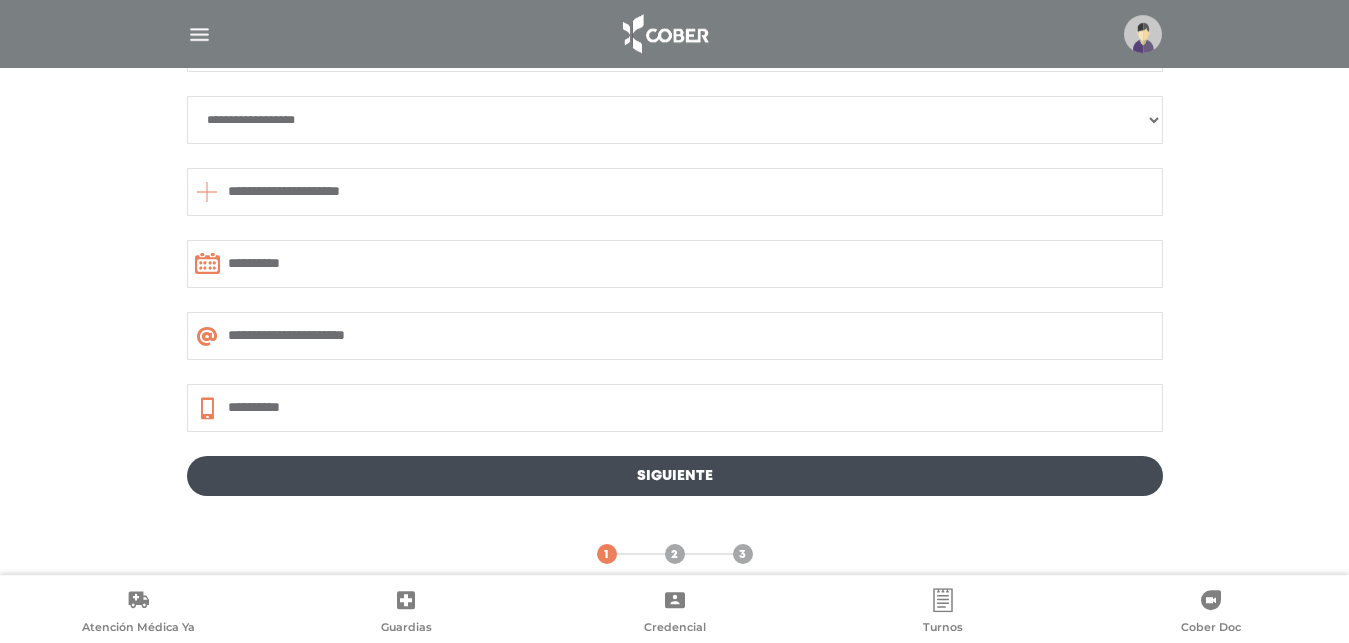 scroll, scrollTop: 1086, scrollLeft: 0, axis: vertical 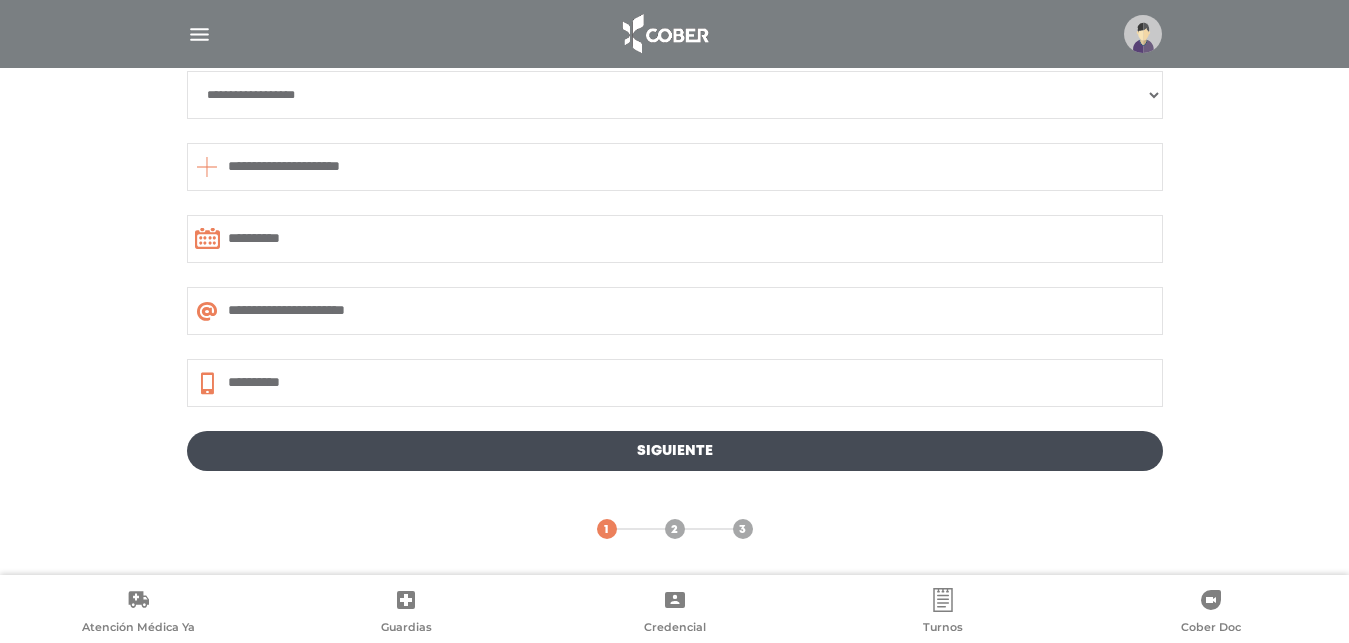 click on "Siguiente" at bounding box center (675, 451) 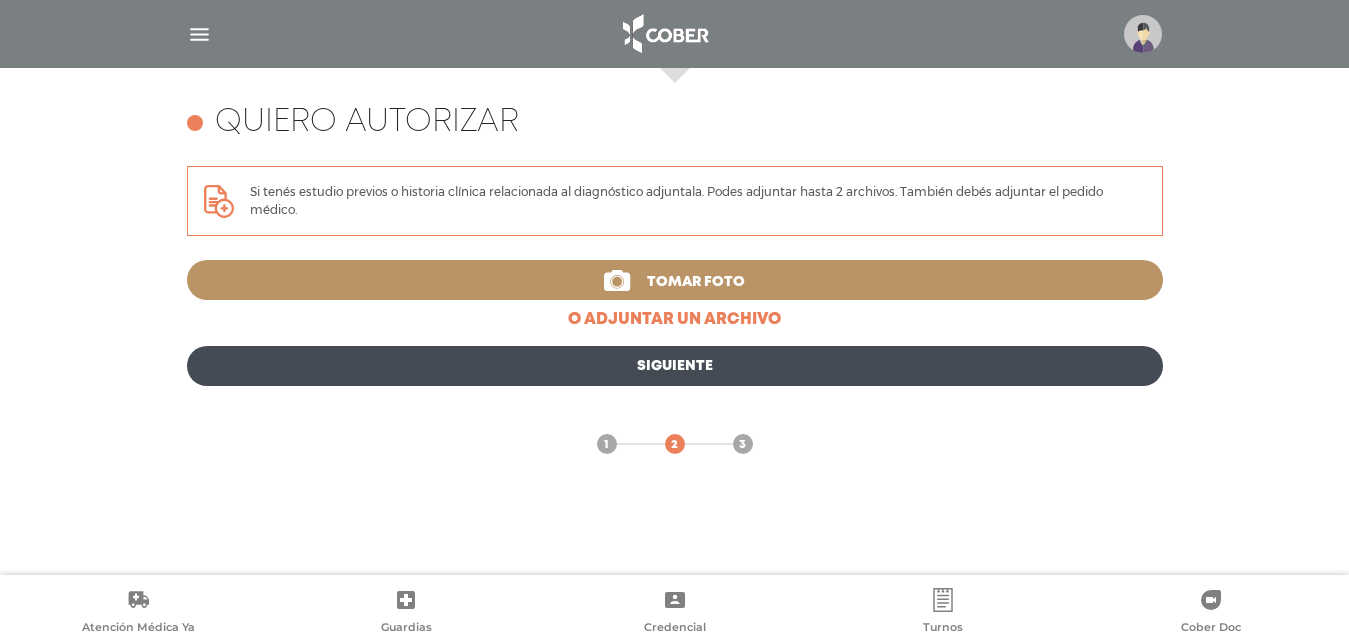 scroll, scrollTop: 783, scrollLeft: 0, axis: vertical 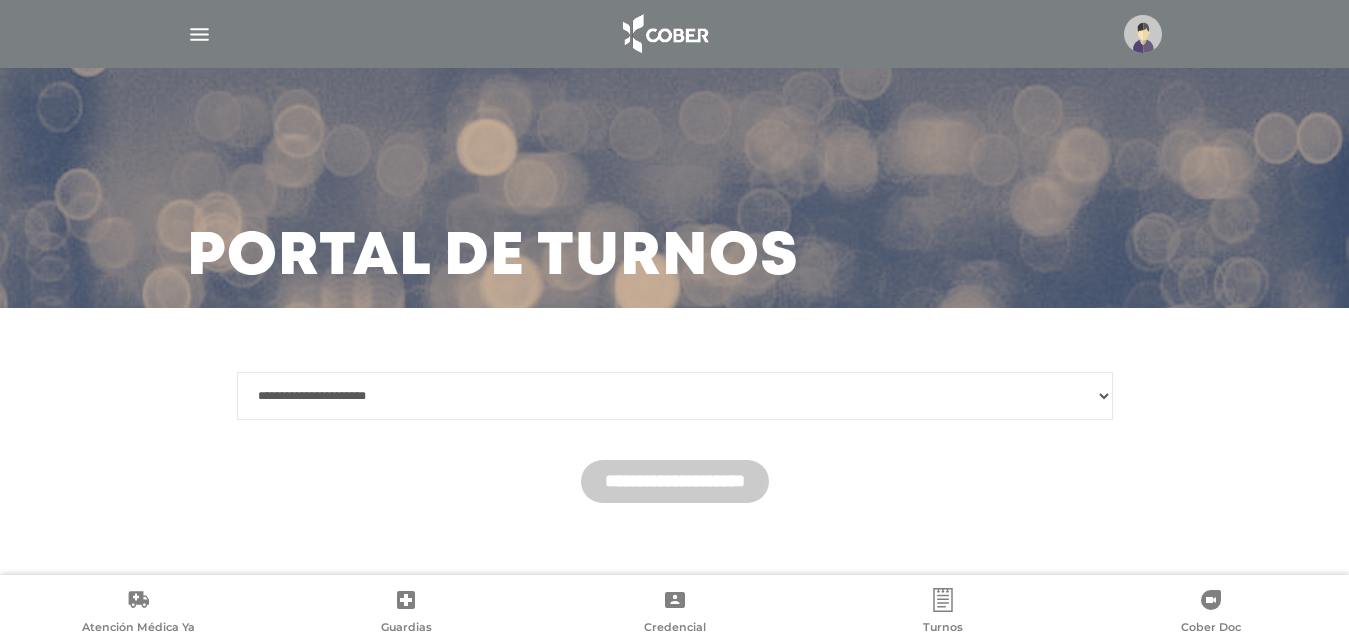 click at bounding box center [199, 34] 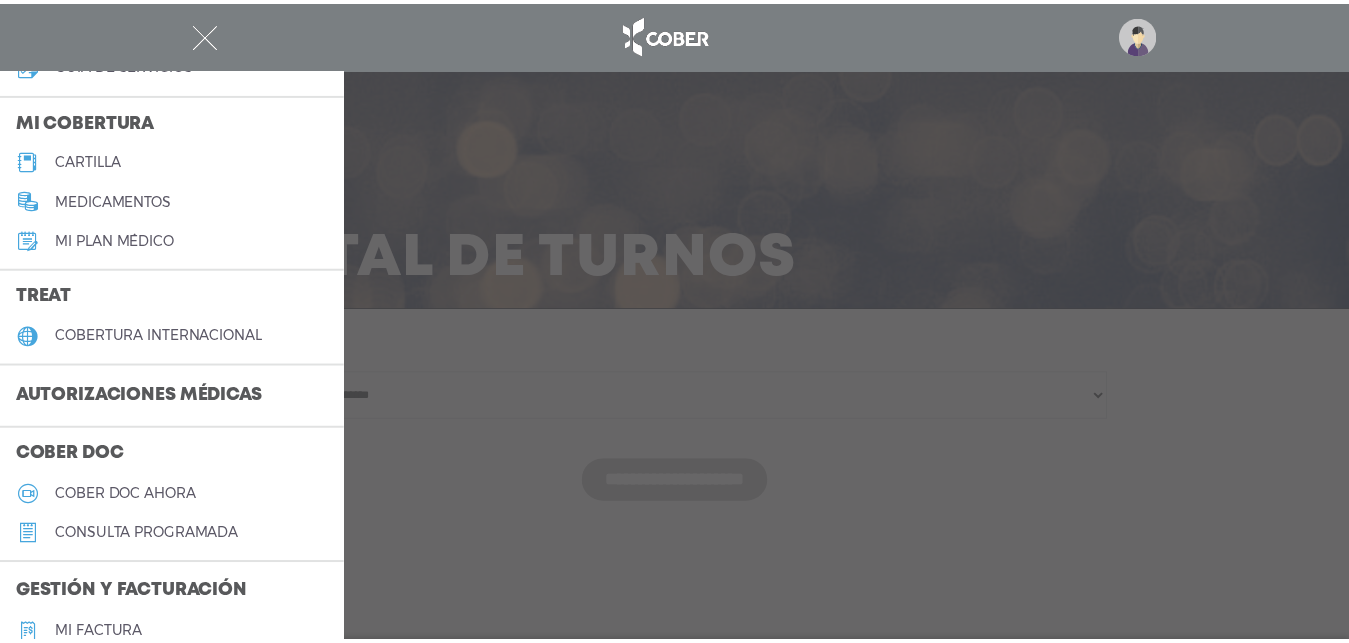 scroll, scrollTop: 228, scrollLeft: 0, axis: vertical 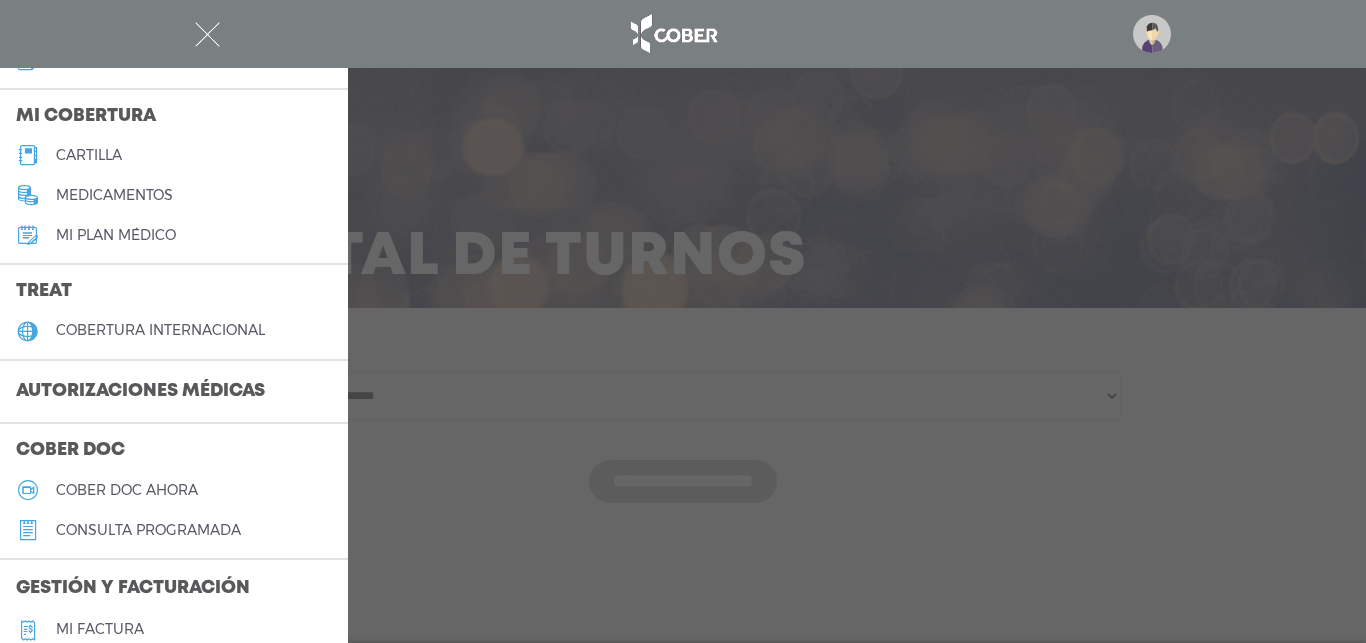 click on "Autorizaciones médicas" at bounding box center [140, 392] 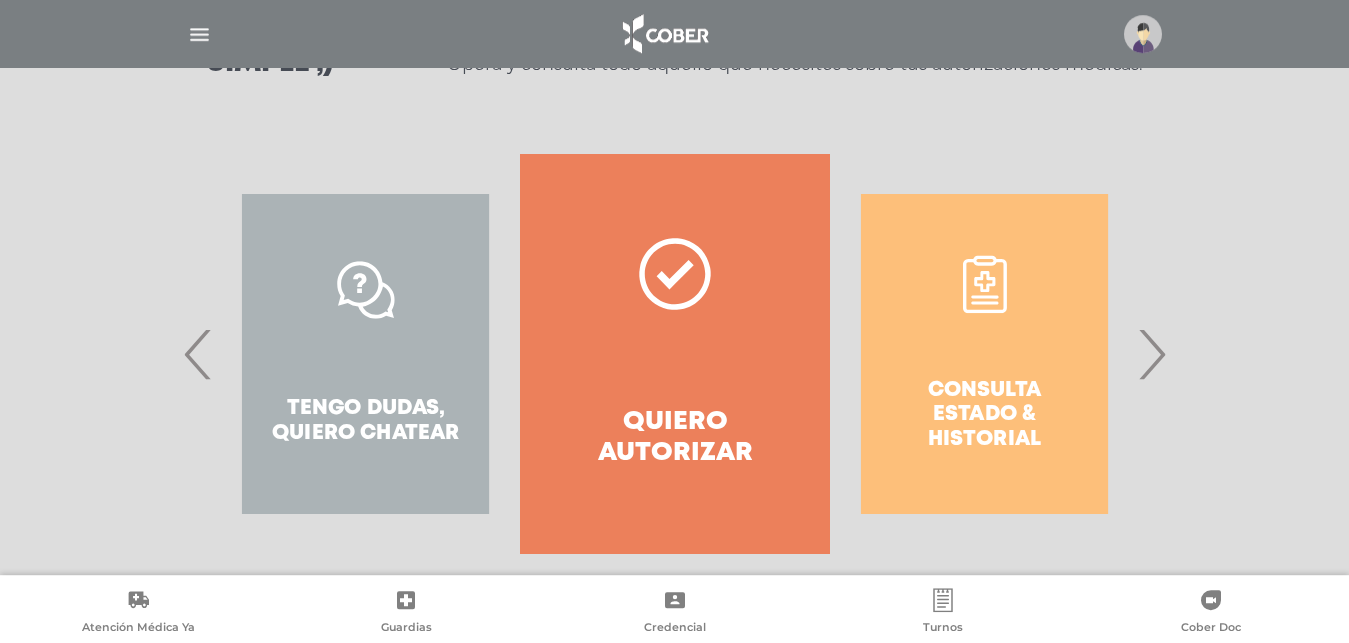 scroll, scrollTop: 361, scrollLeft: 0, axis: vertical 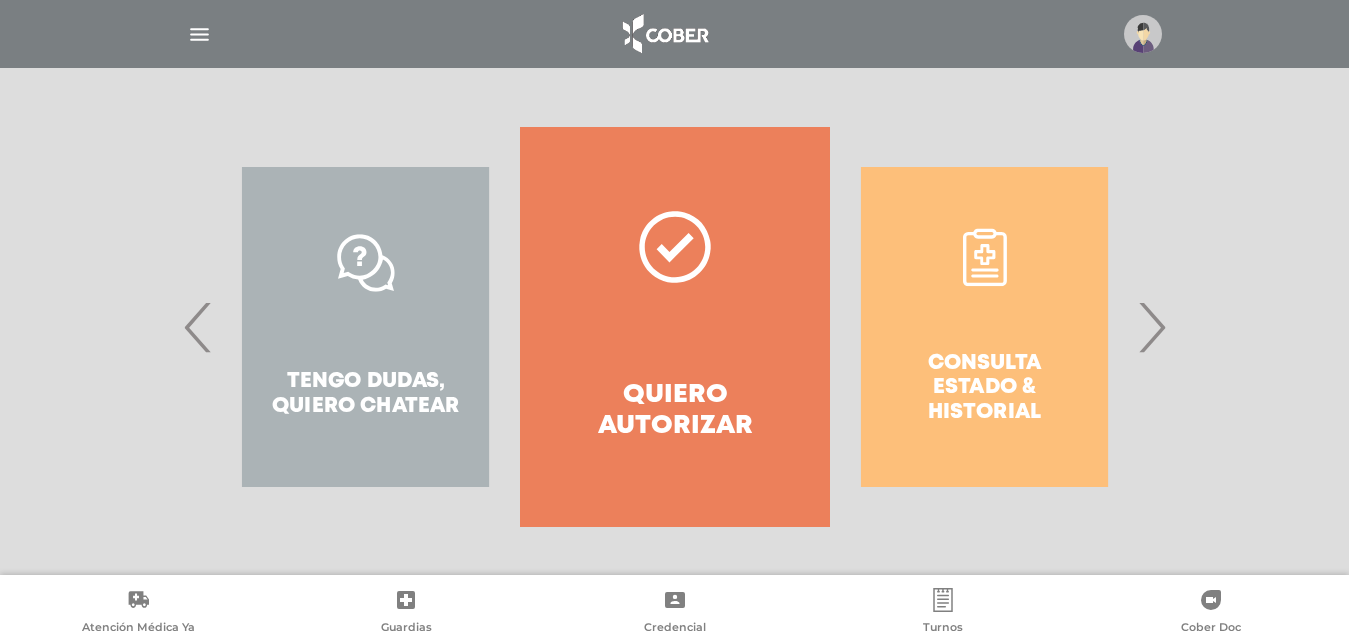 click on "›" at bounding box center (1151, 327) 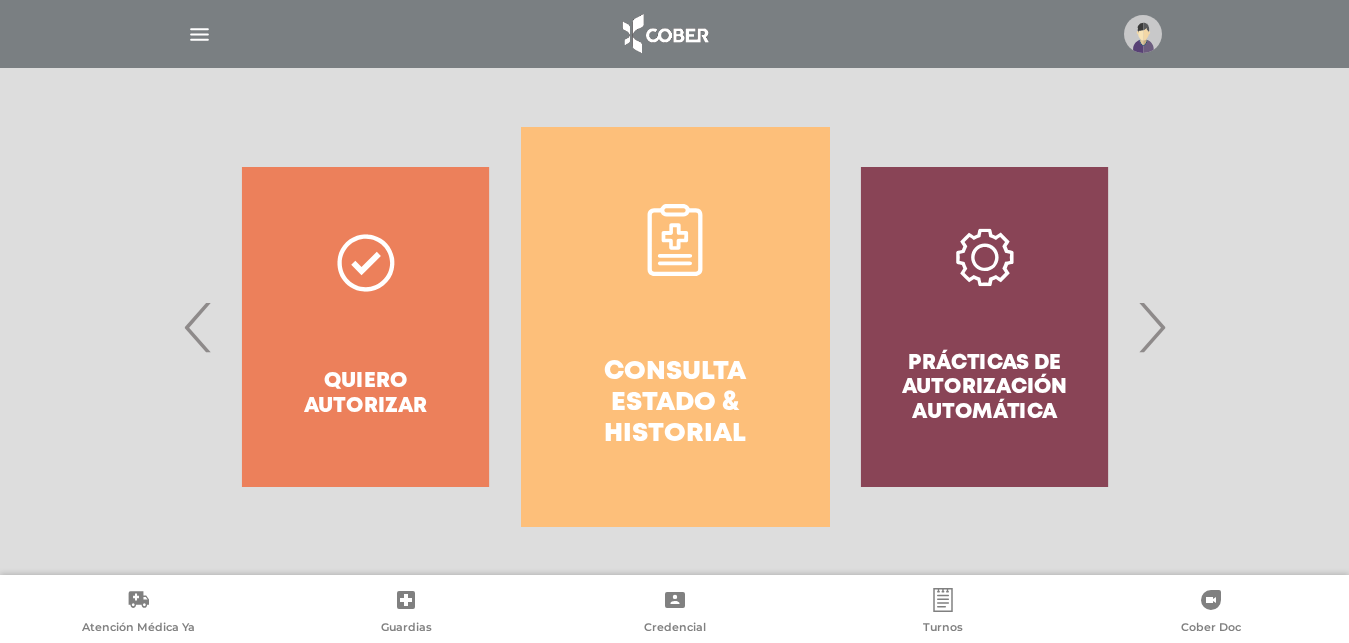 click on "Consulta estado & historial" at bounding box center [675, 404] 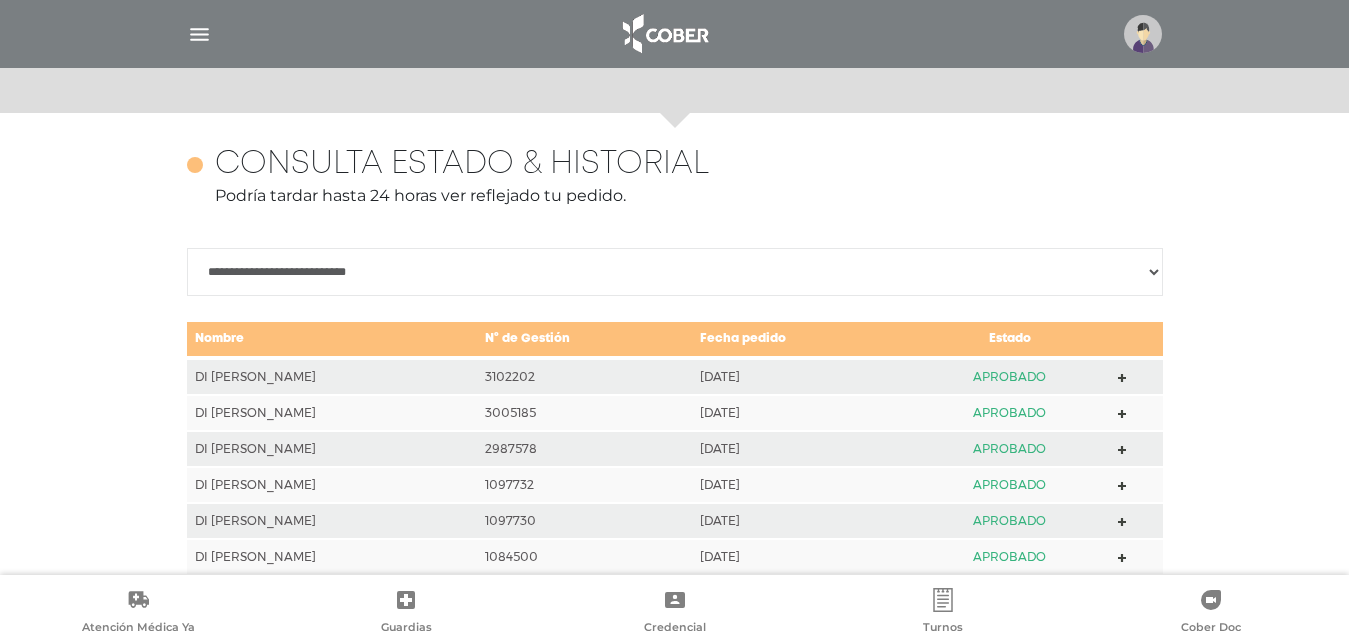scroll, scrollTop: 888, scrollLeft: 0, axis: vertical 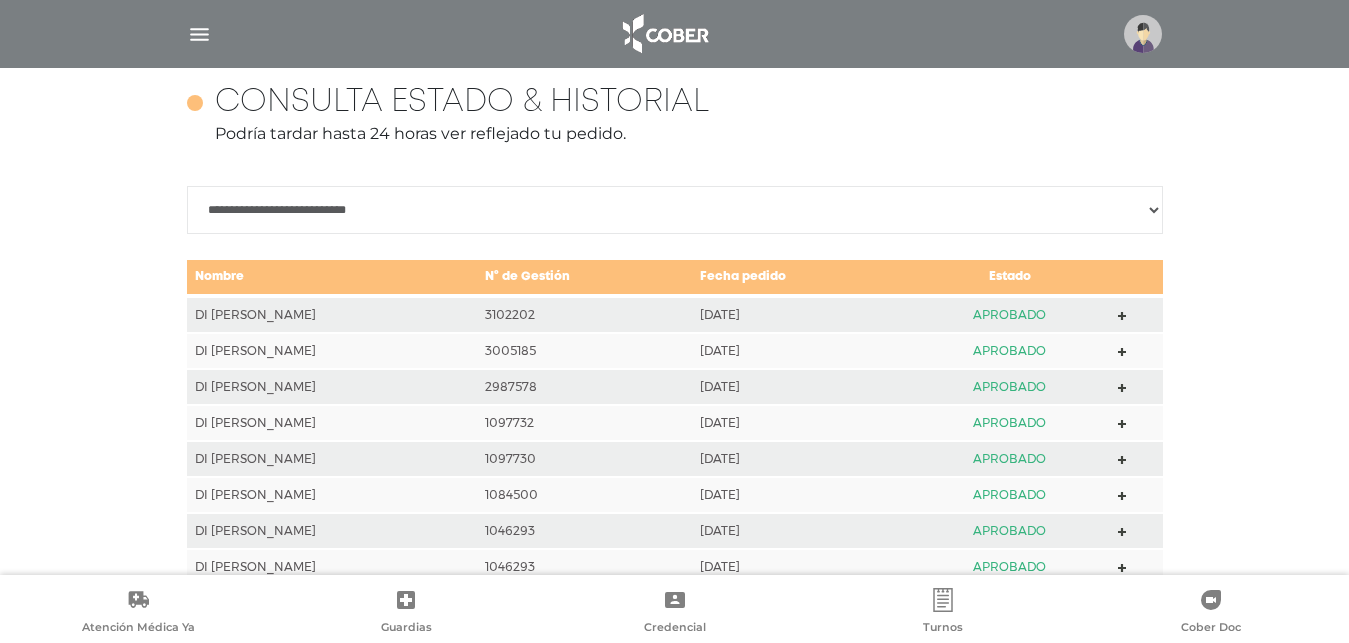 click 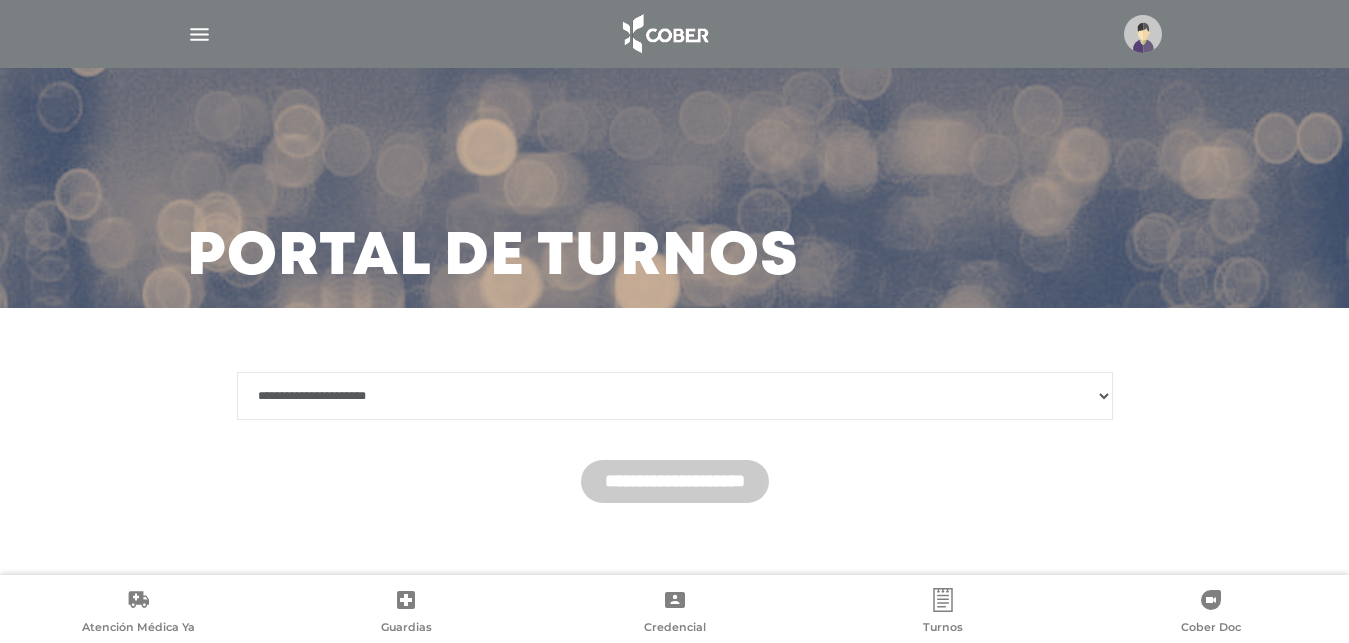 scroll, scrollTop: 0, scrollLeft: 0, axis: both 